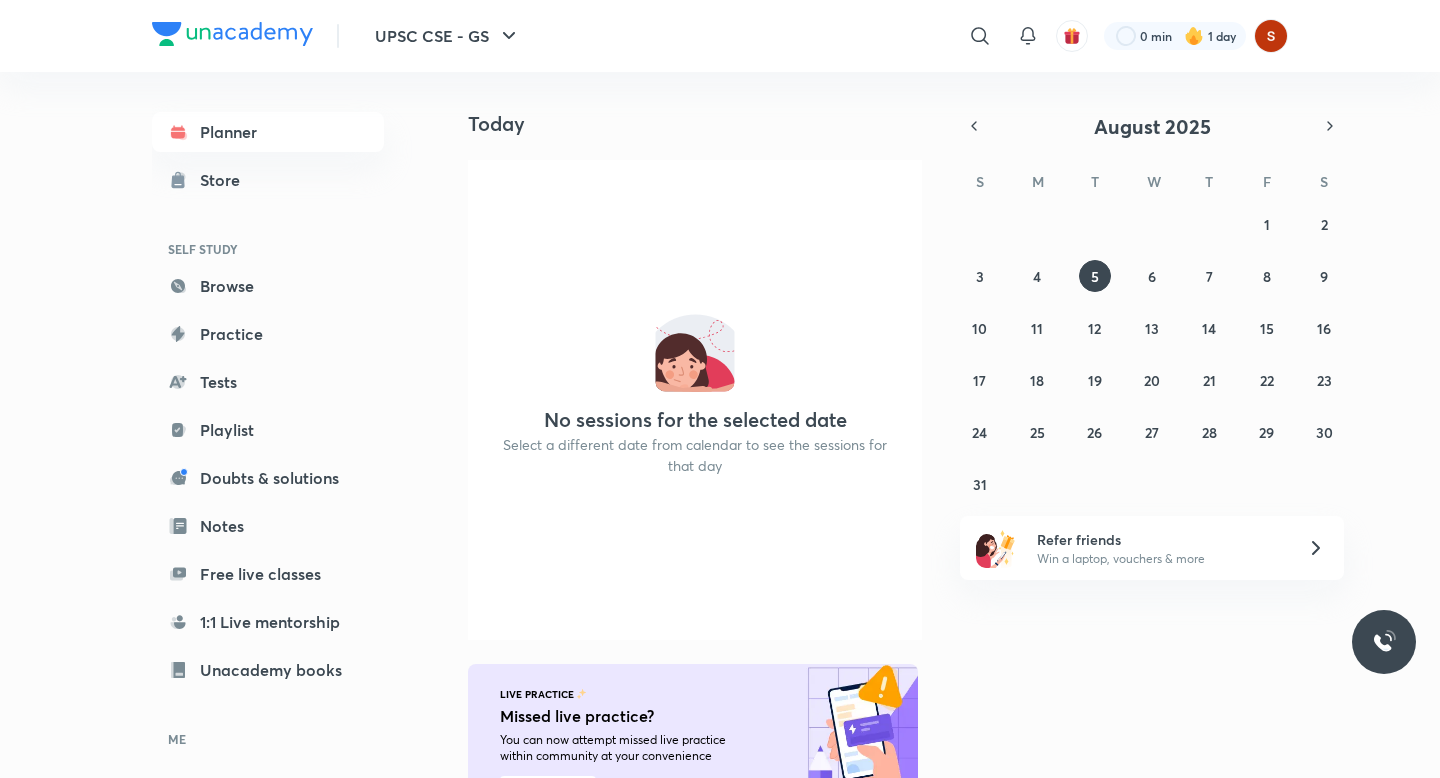 scroll, scrollTop: 0, scrollLeft: 0, axis: both 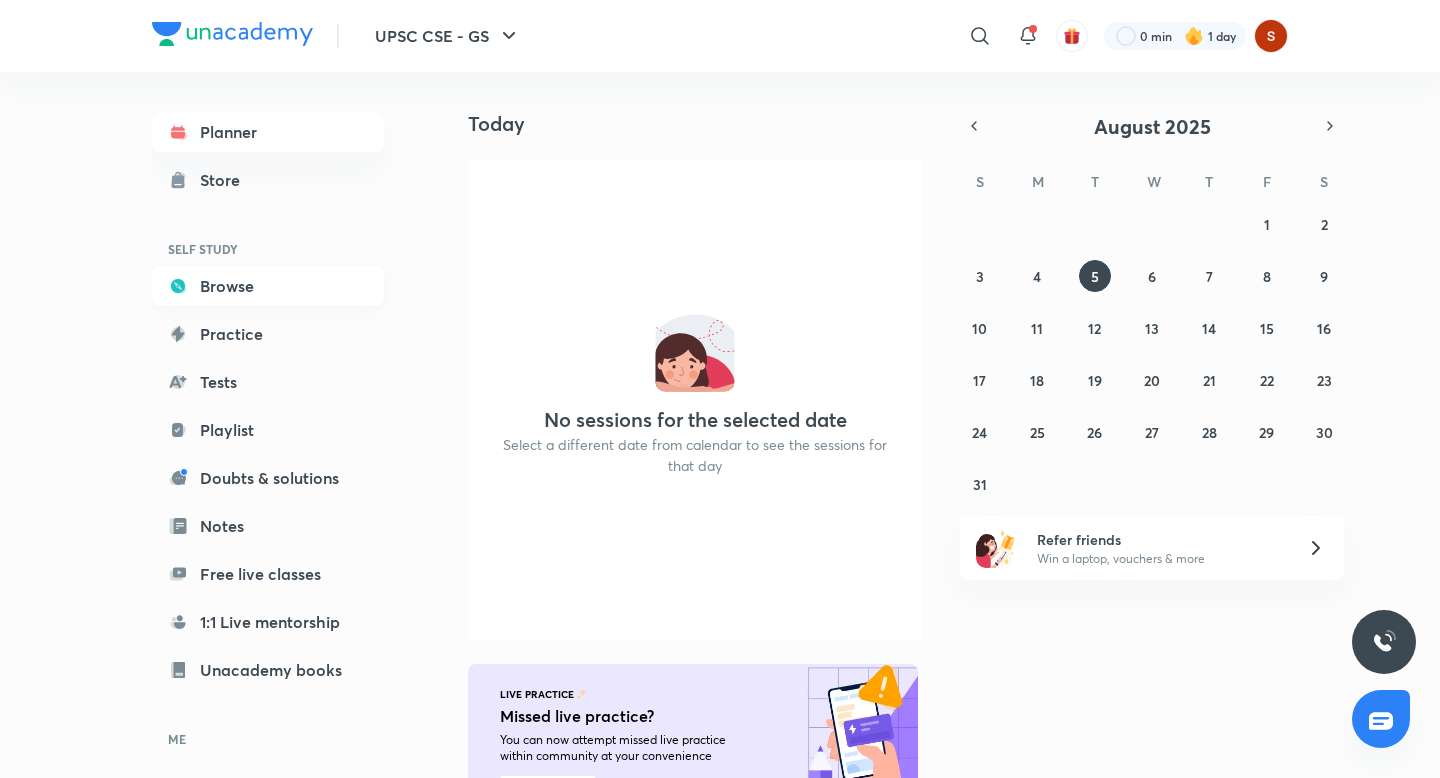 click on "Browse" at bounding box center [268, 286] 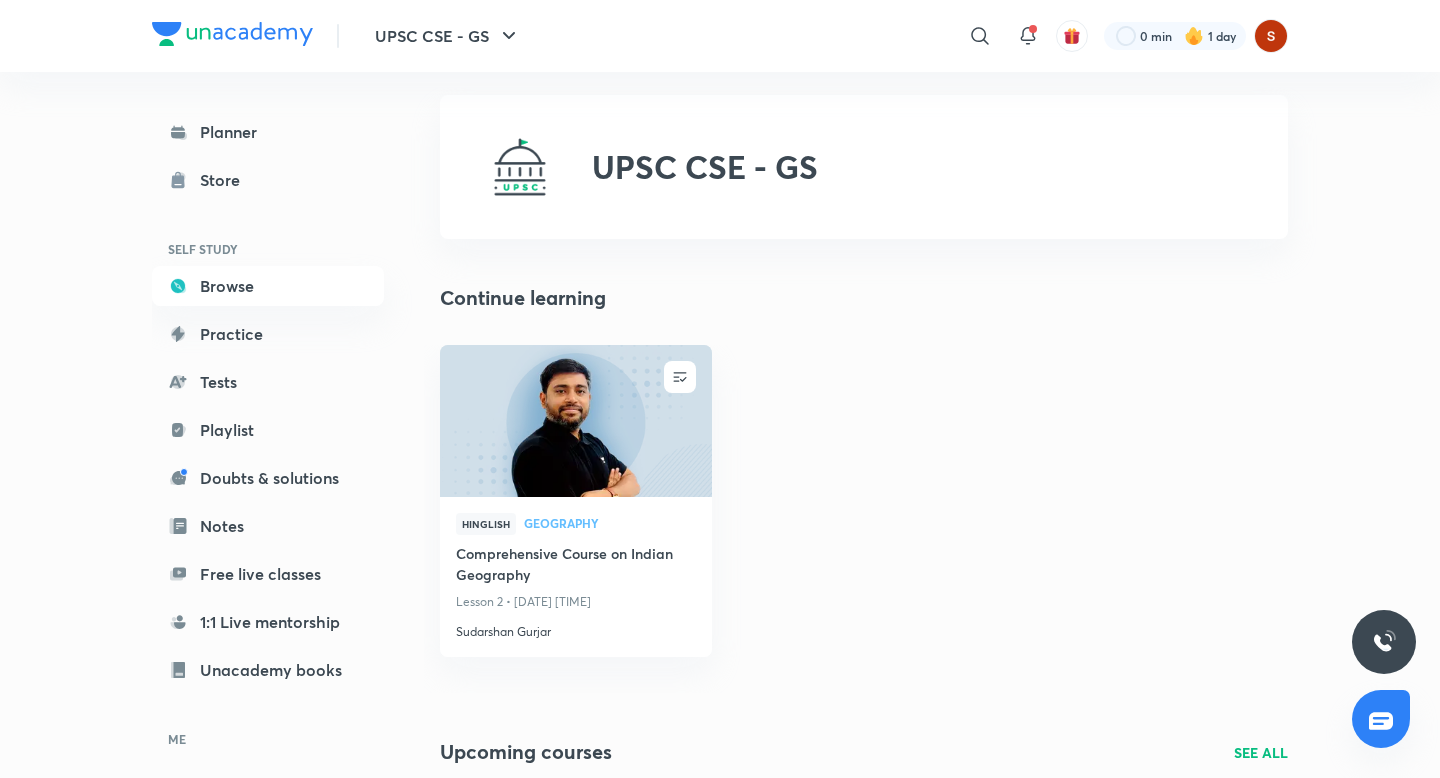 scroll, scrollTop: 108, scrollLeft: 0, axis: vertical 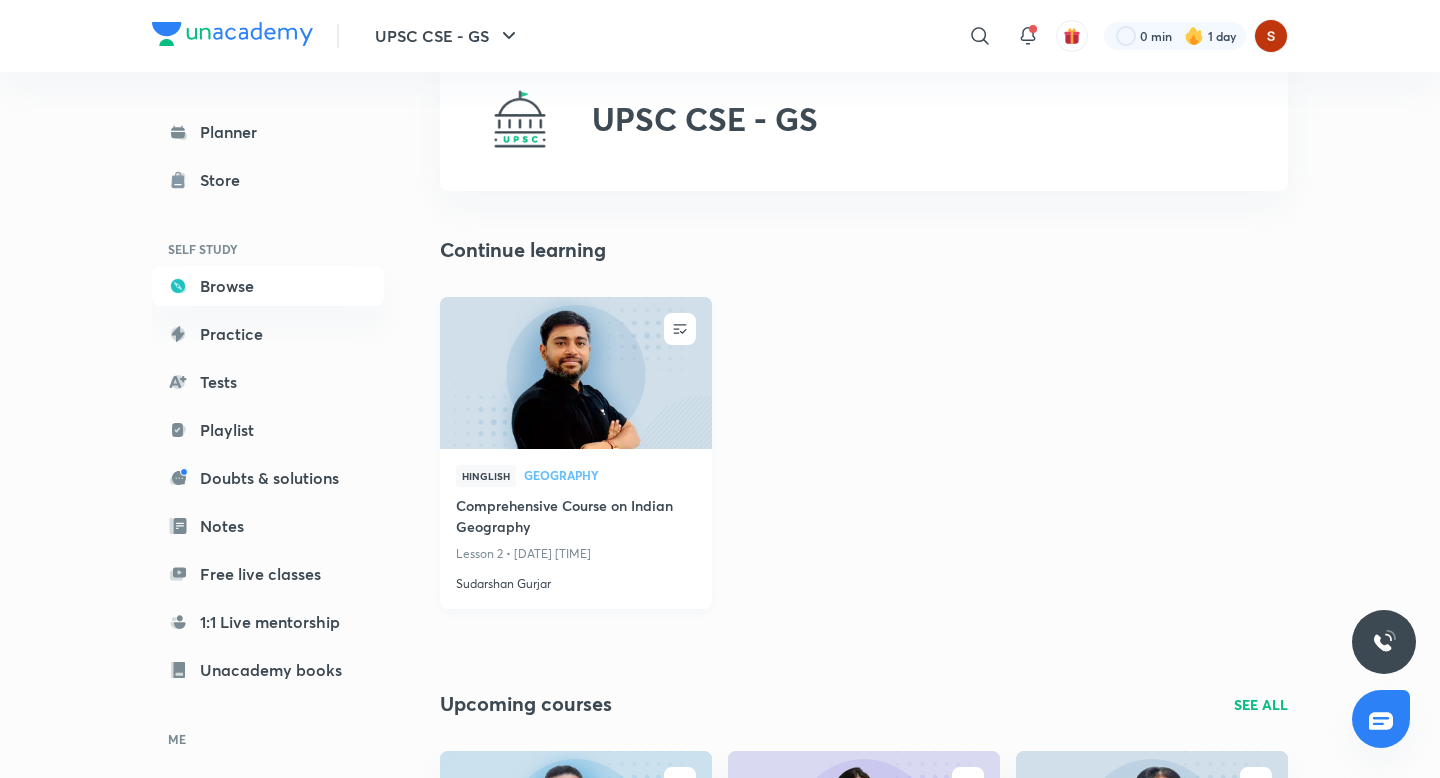 click on "Geography" at bounding box center (610, 475) 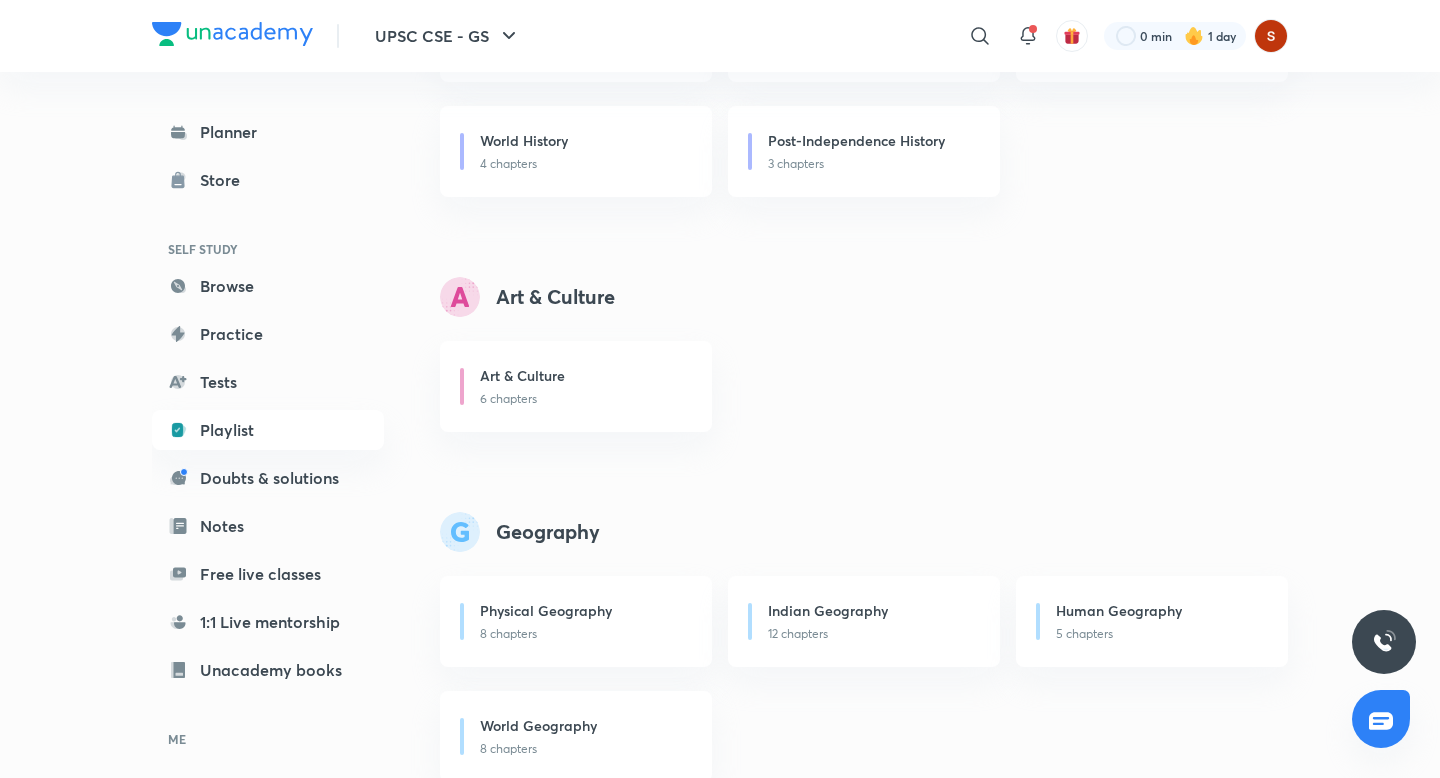 scroll, scrollTop: 828, scrollLeft: 0, axis: vertical 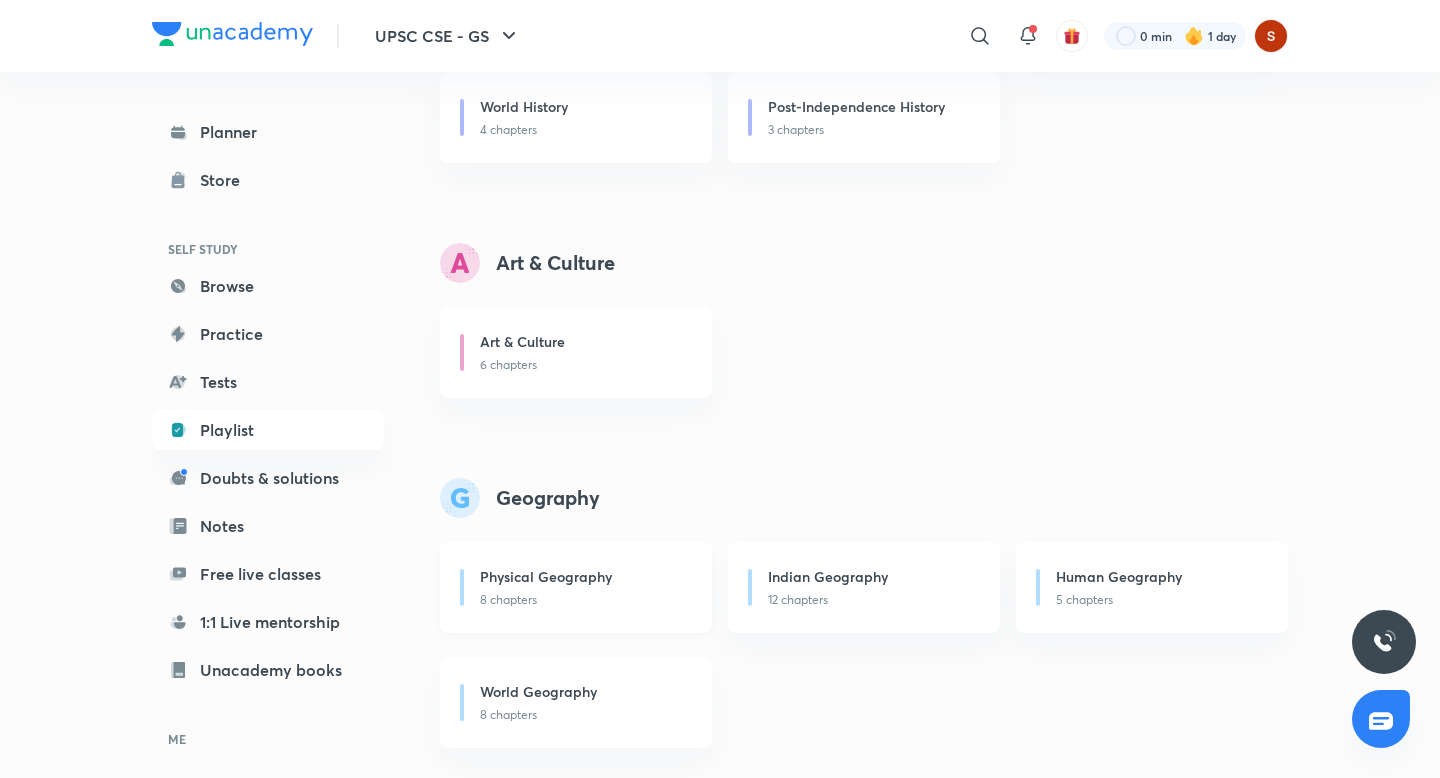 click on "Physical Geography" at bounding box center [584, 578] 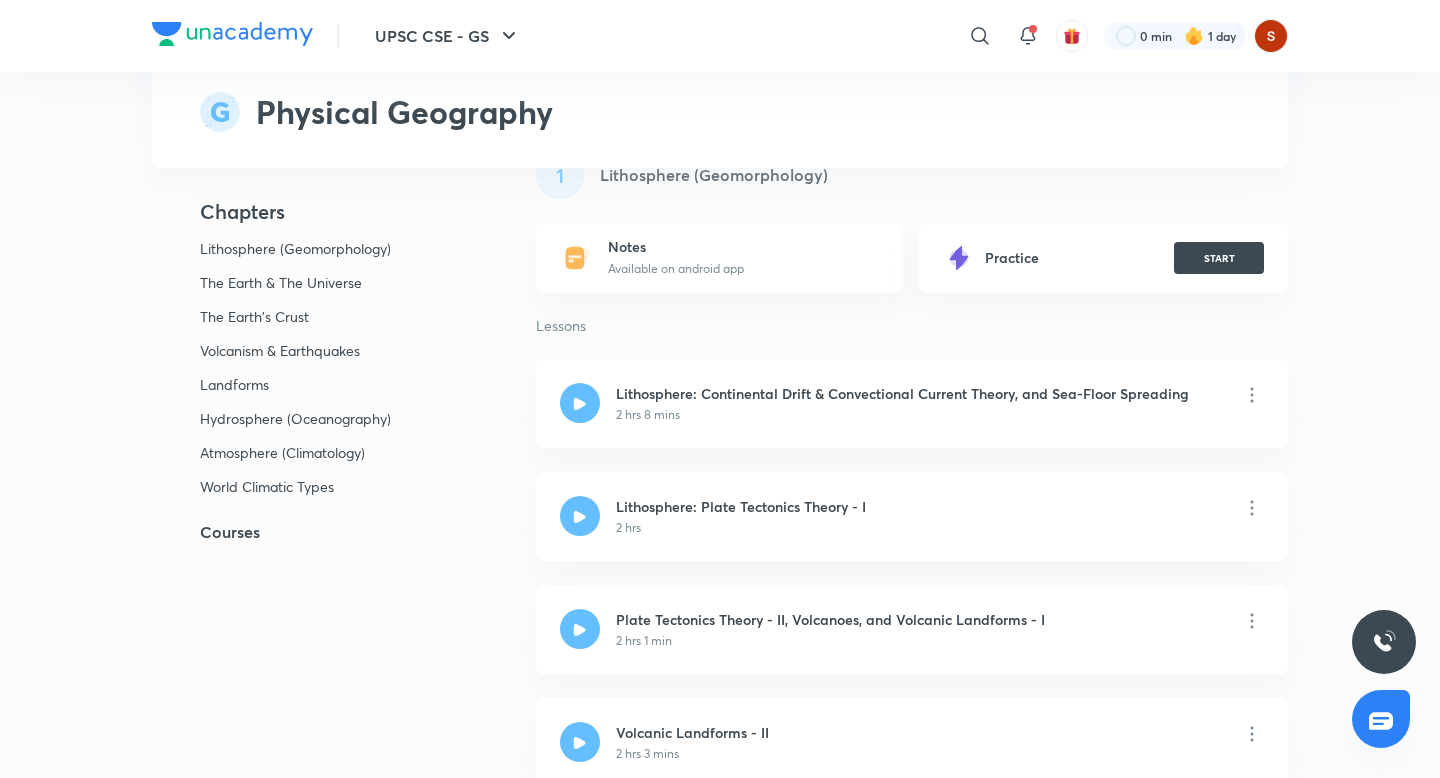 scroll, scrollTop: 217, scrollLeft: 0, axis: vertical 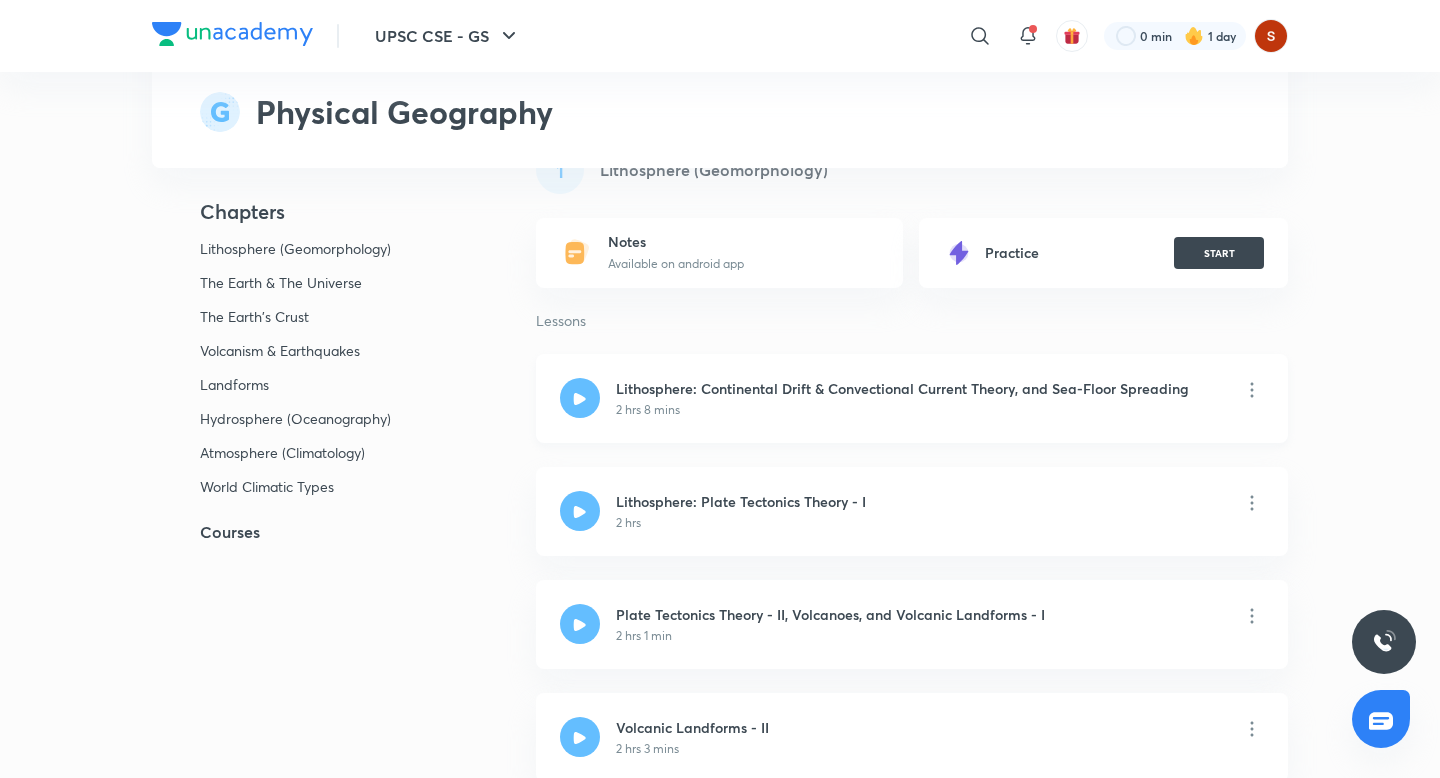 click on "Lithosphere: Continental Drift & Convectional Current Theory, and Sea-Floor Spreading" at bounding box center [902, 388] 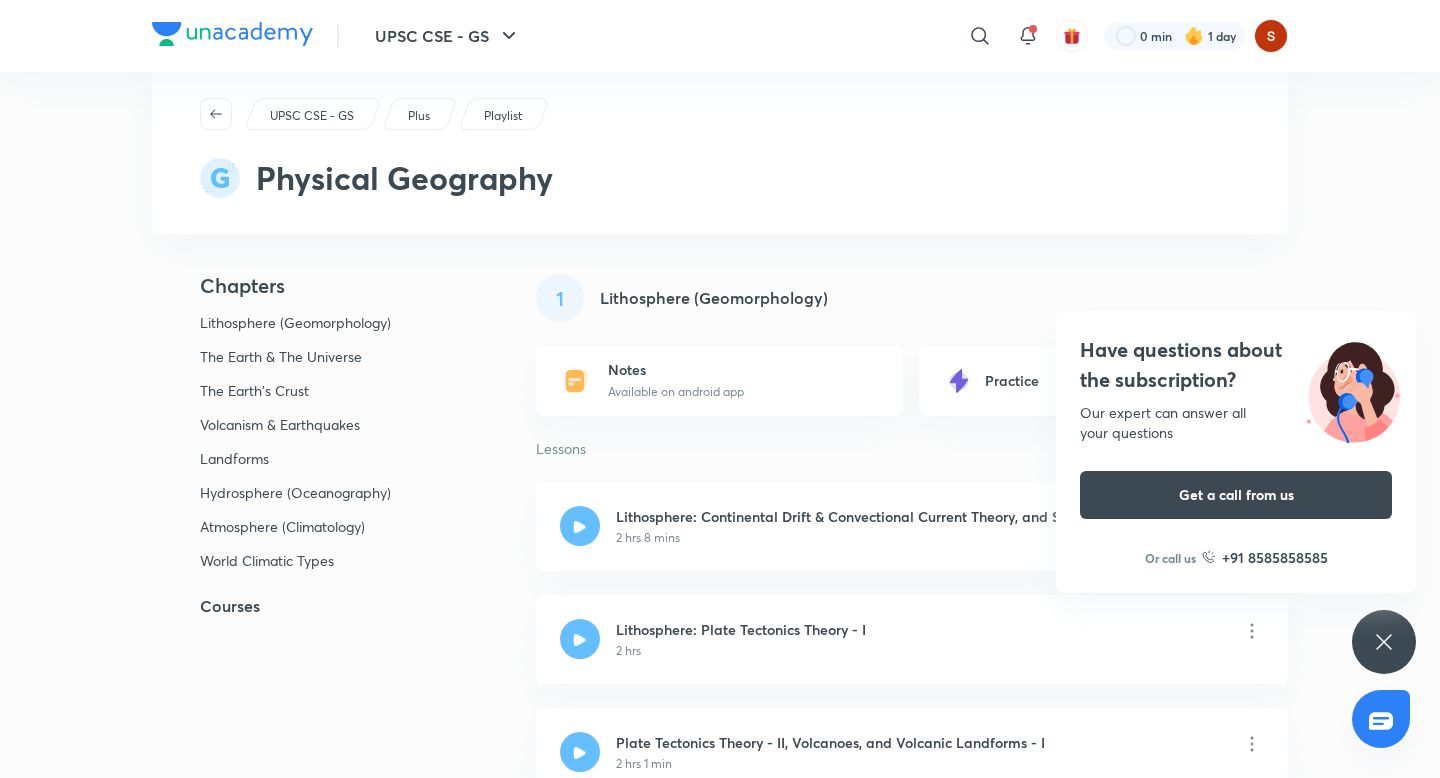 scroll, scrollTop: 0, scrollLeft: 0, axis: both 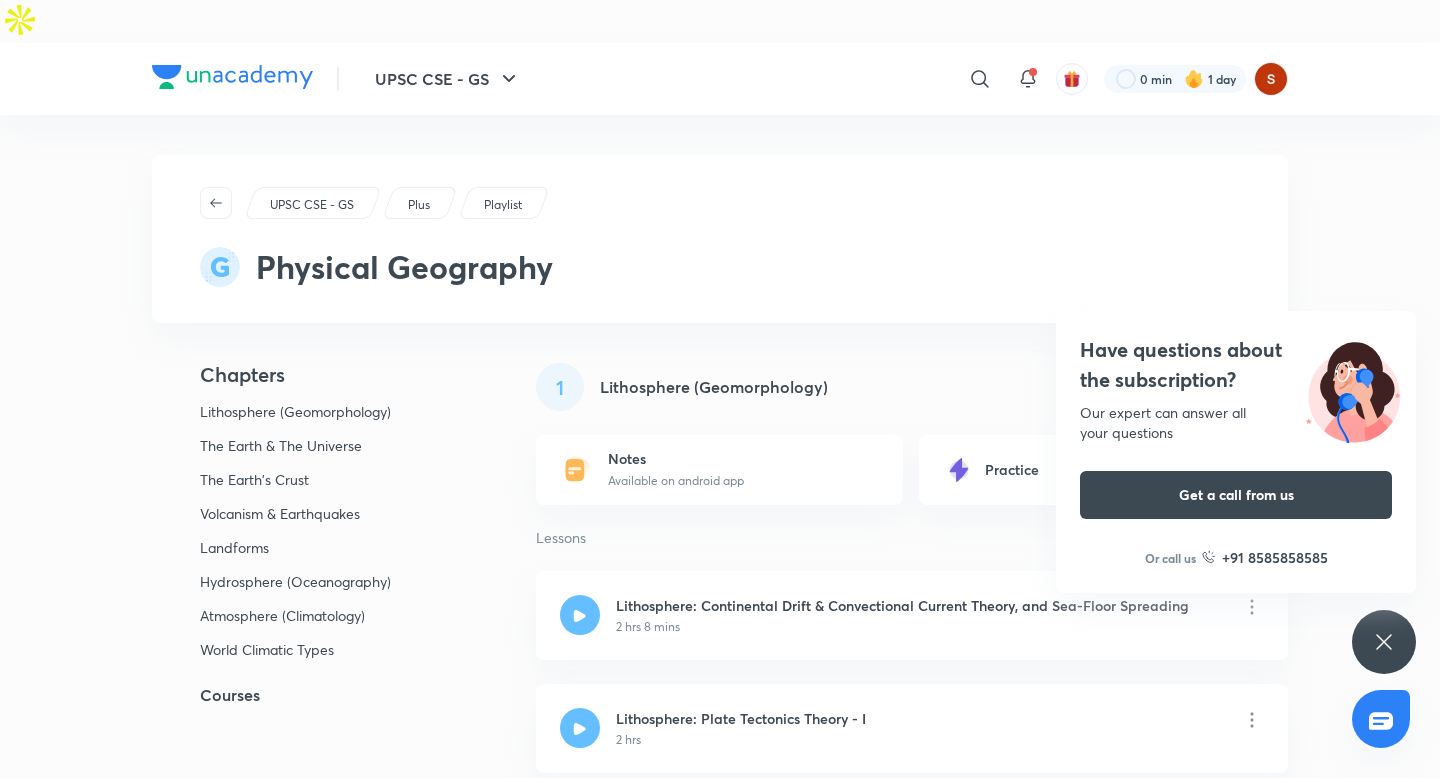 click 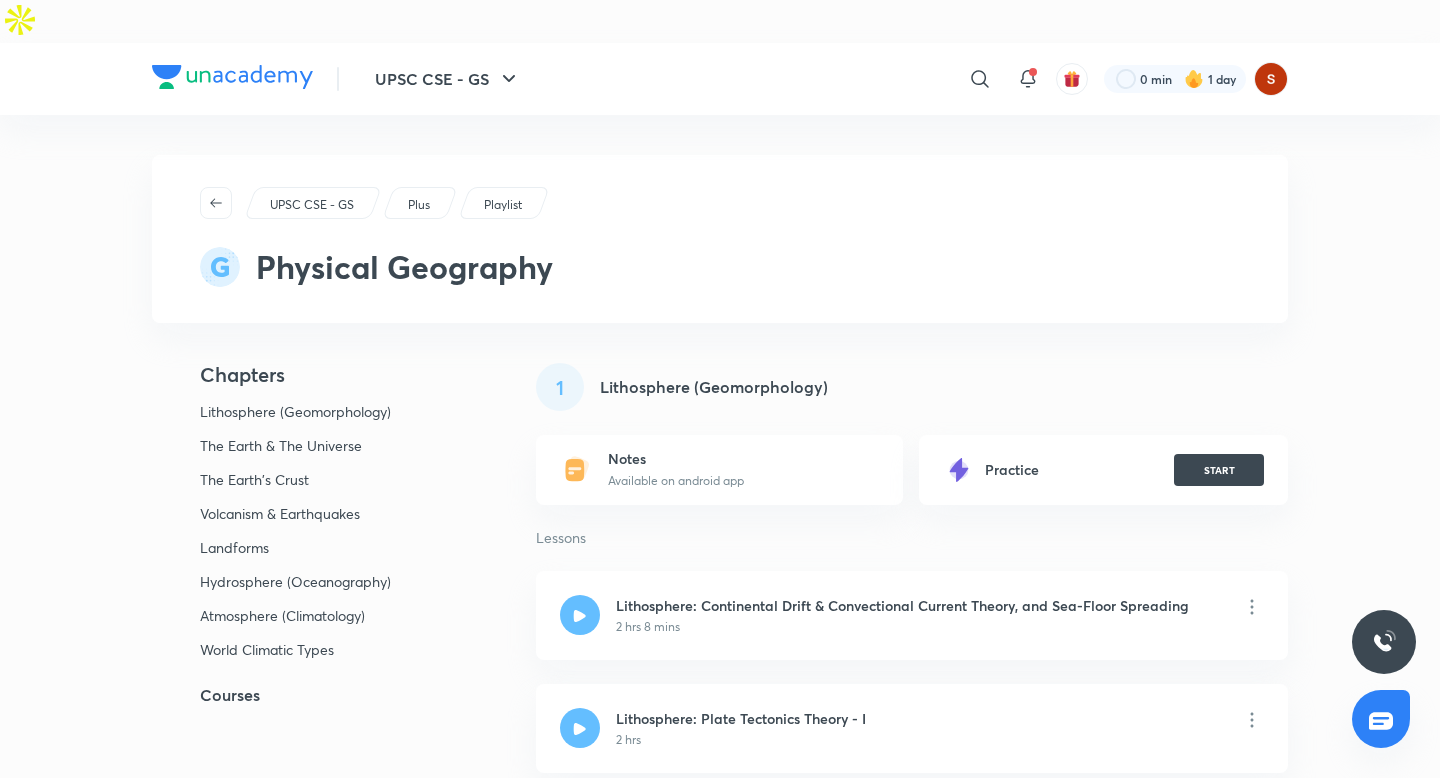 click on "Notes" at bounding box center [676, 459] 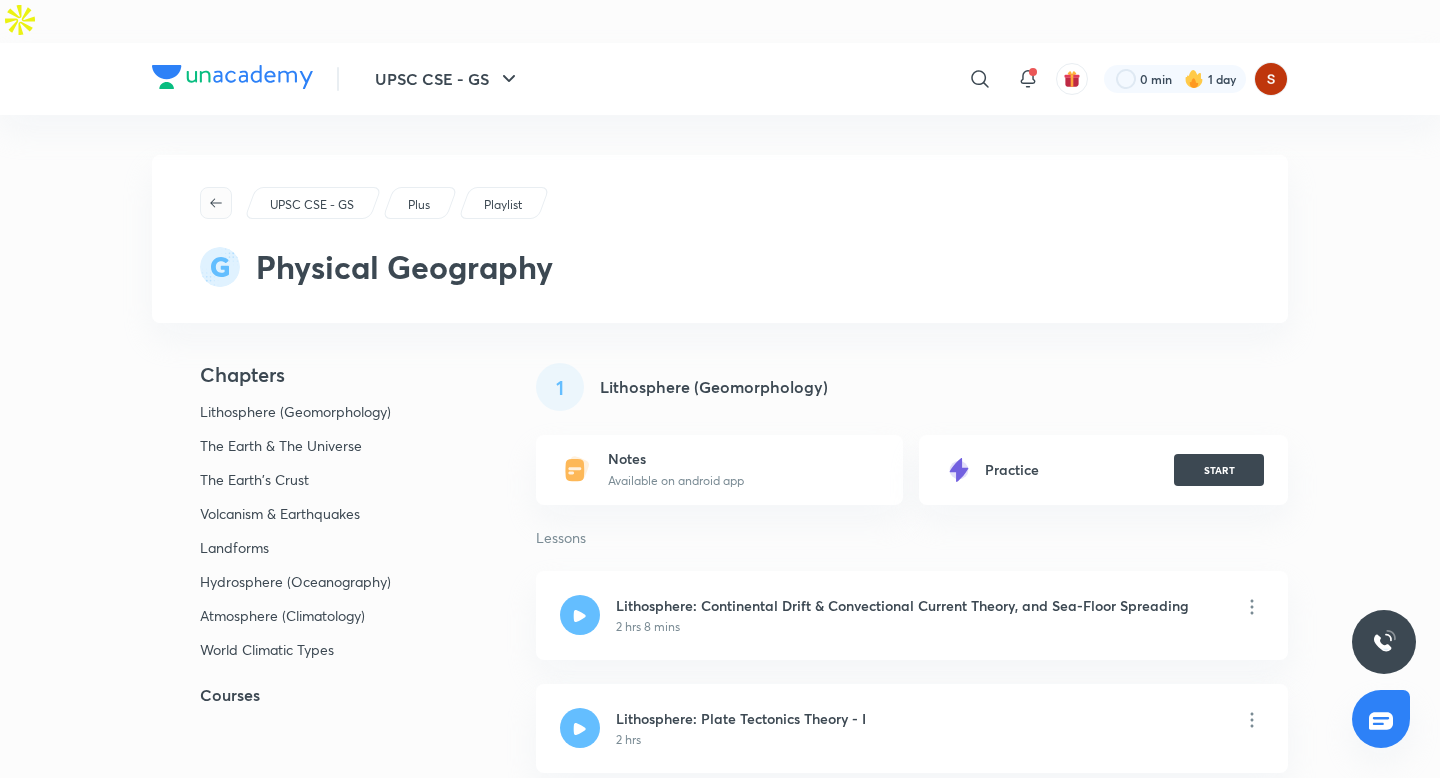 click 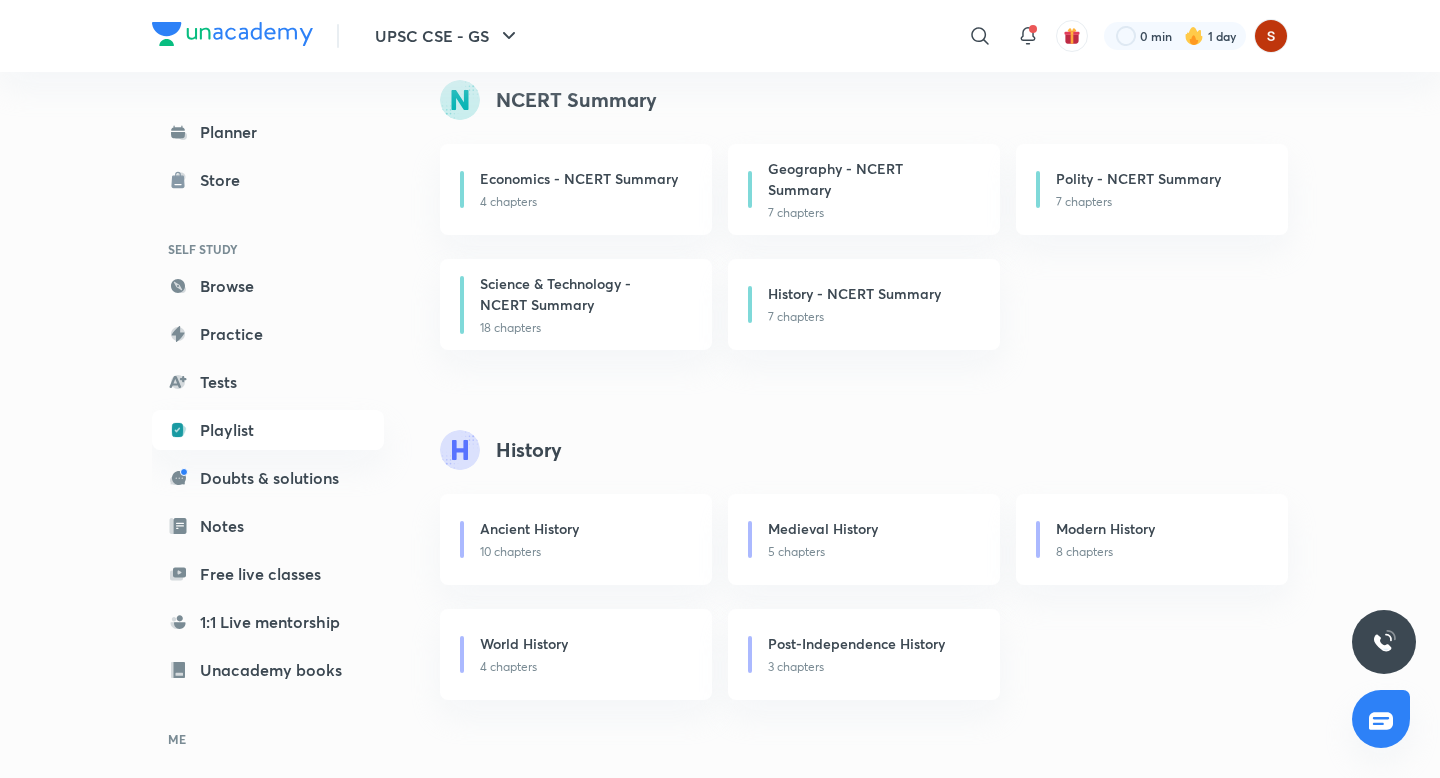 scroll, scrollTop: 297, scrollLeft: 0, axis: vertical 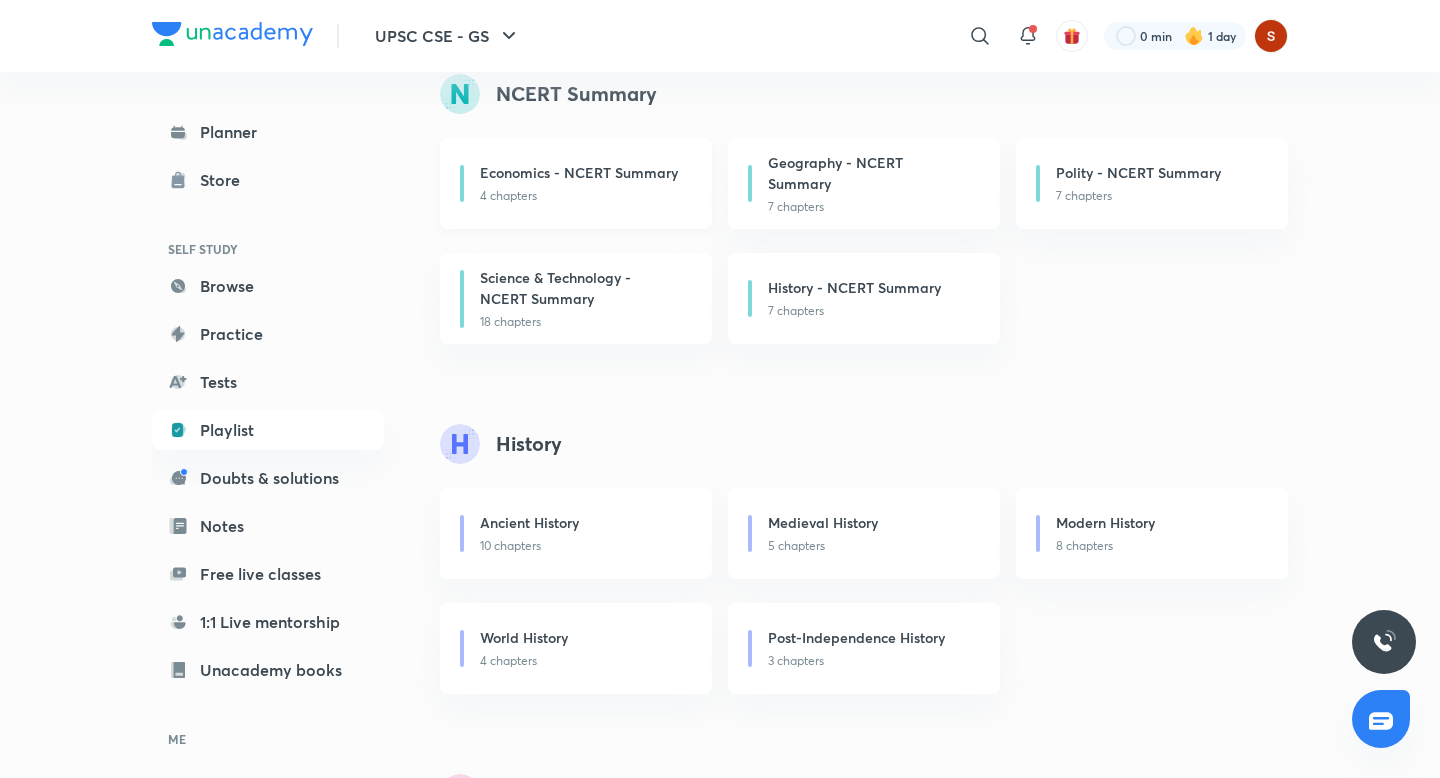 click on "Economics - NCERT Summary" at bounding box center (579, 172) 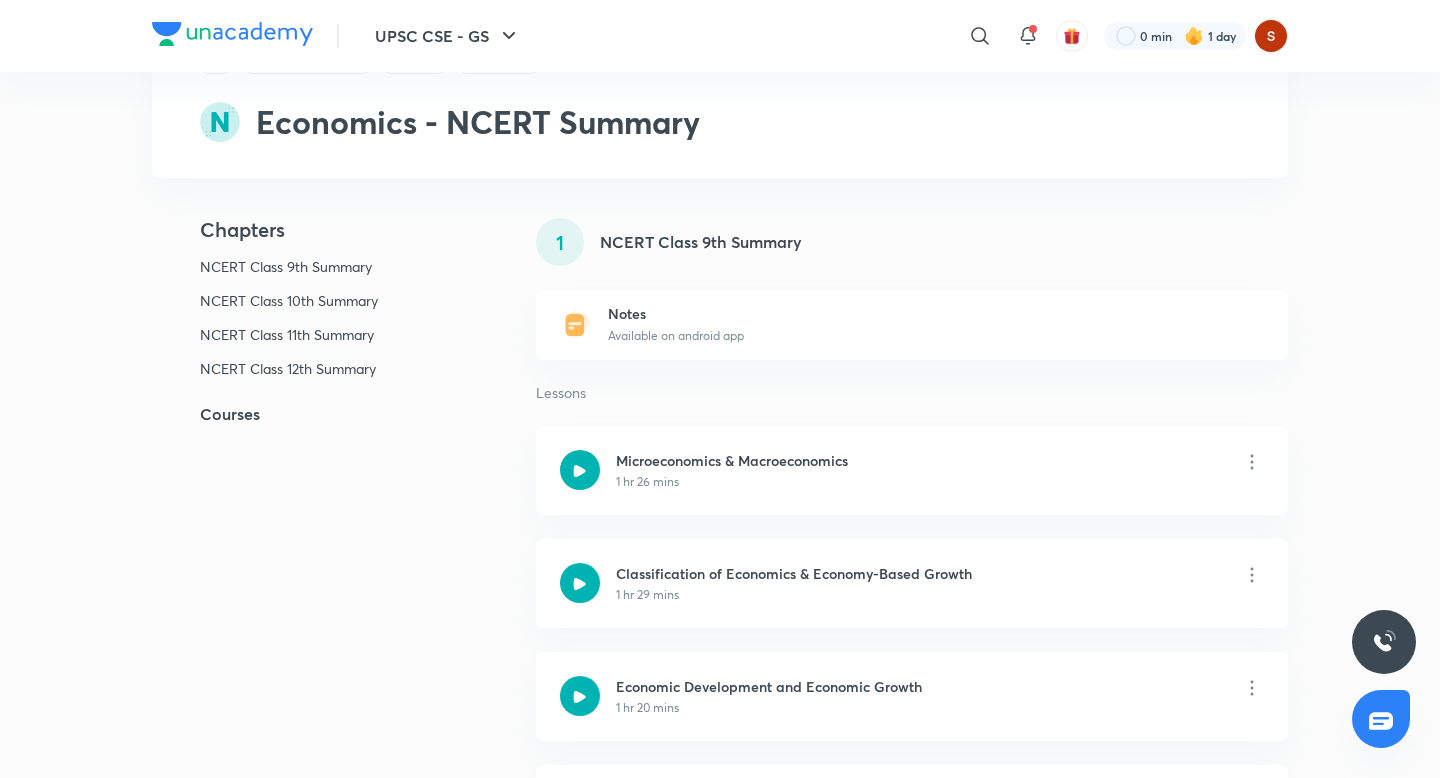 scroll, scrollTop: 0, scrollLeft: 0, axis: both 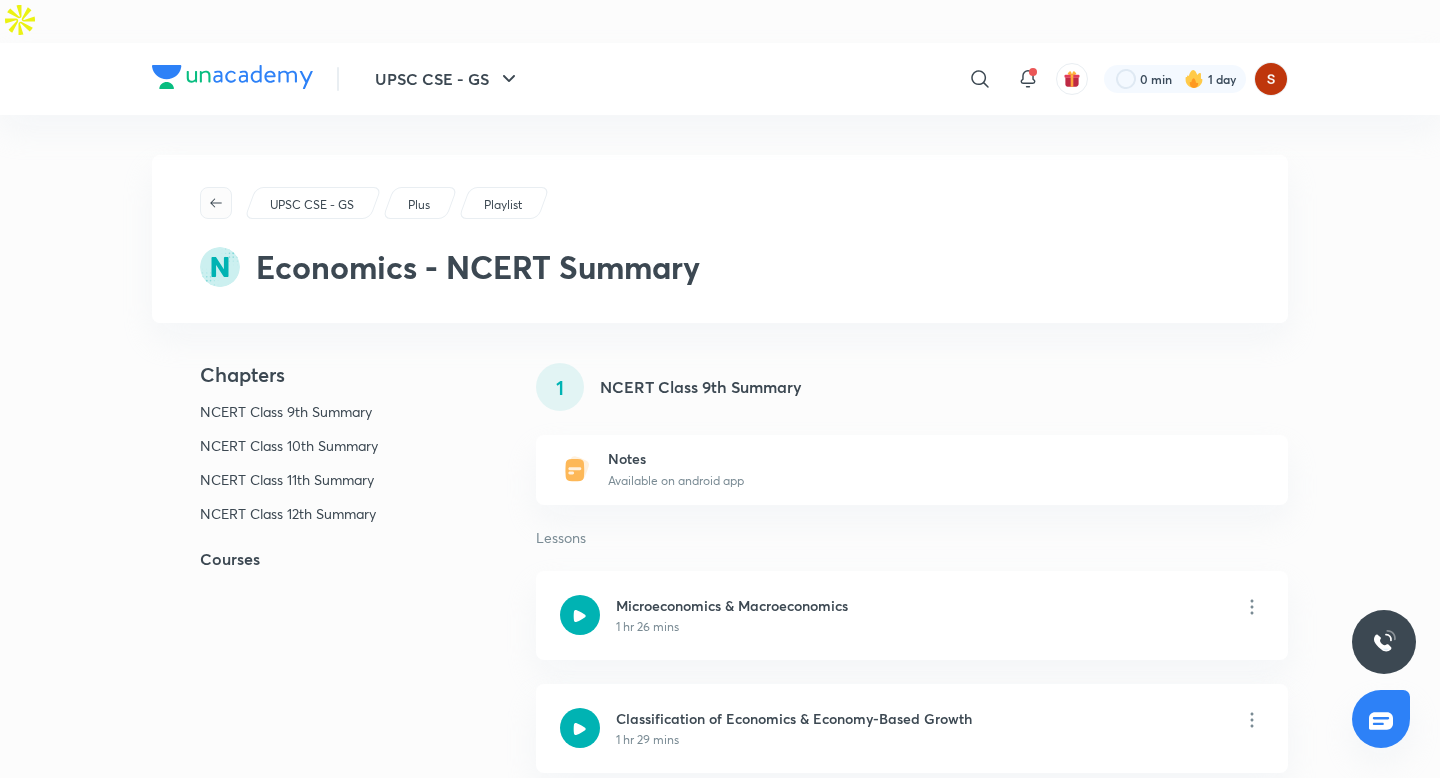 click at bounding box center [216, 203] 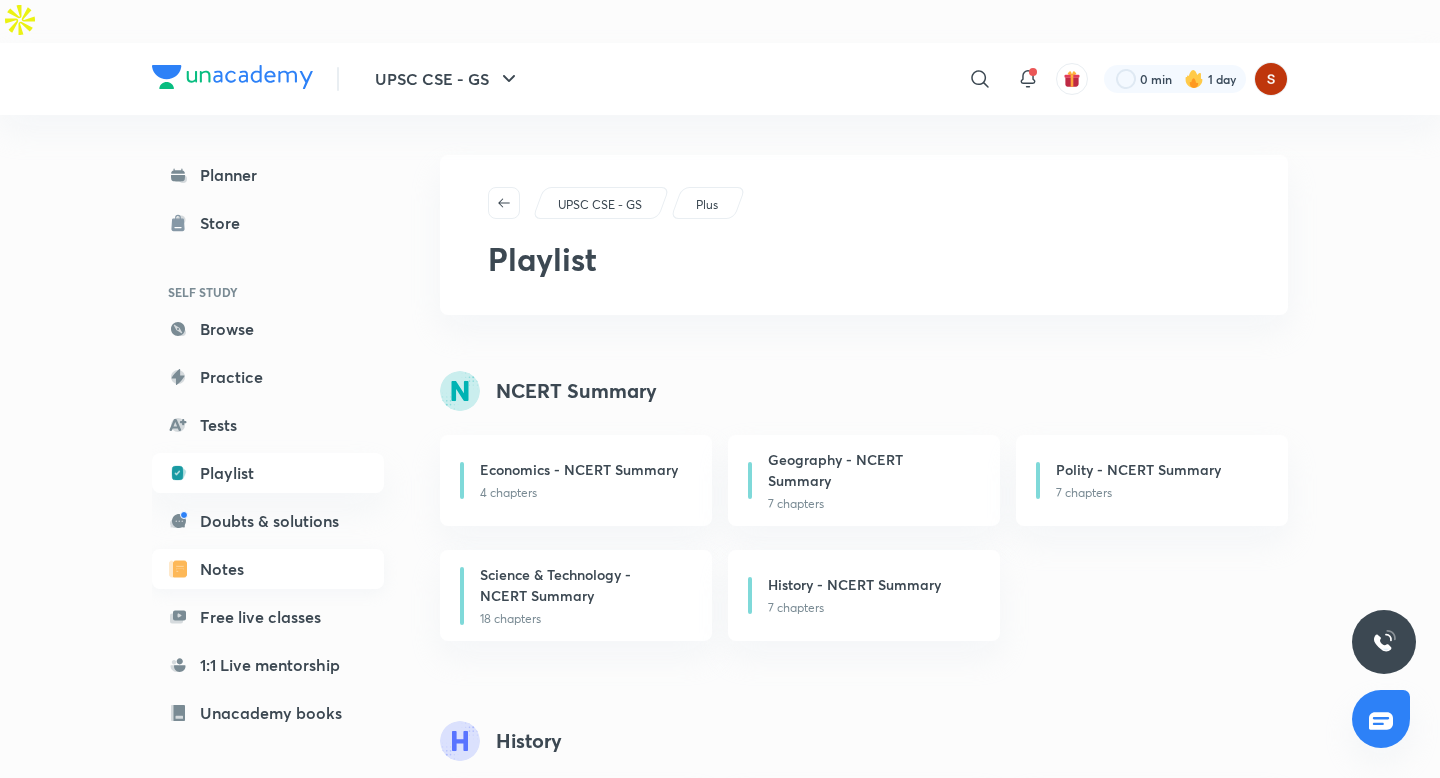 click on "Notes" at bounding box center (268, 569) 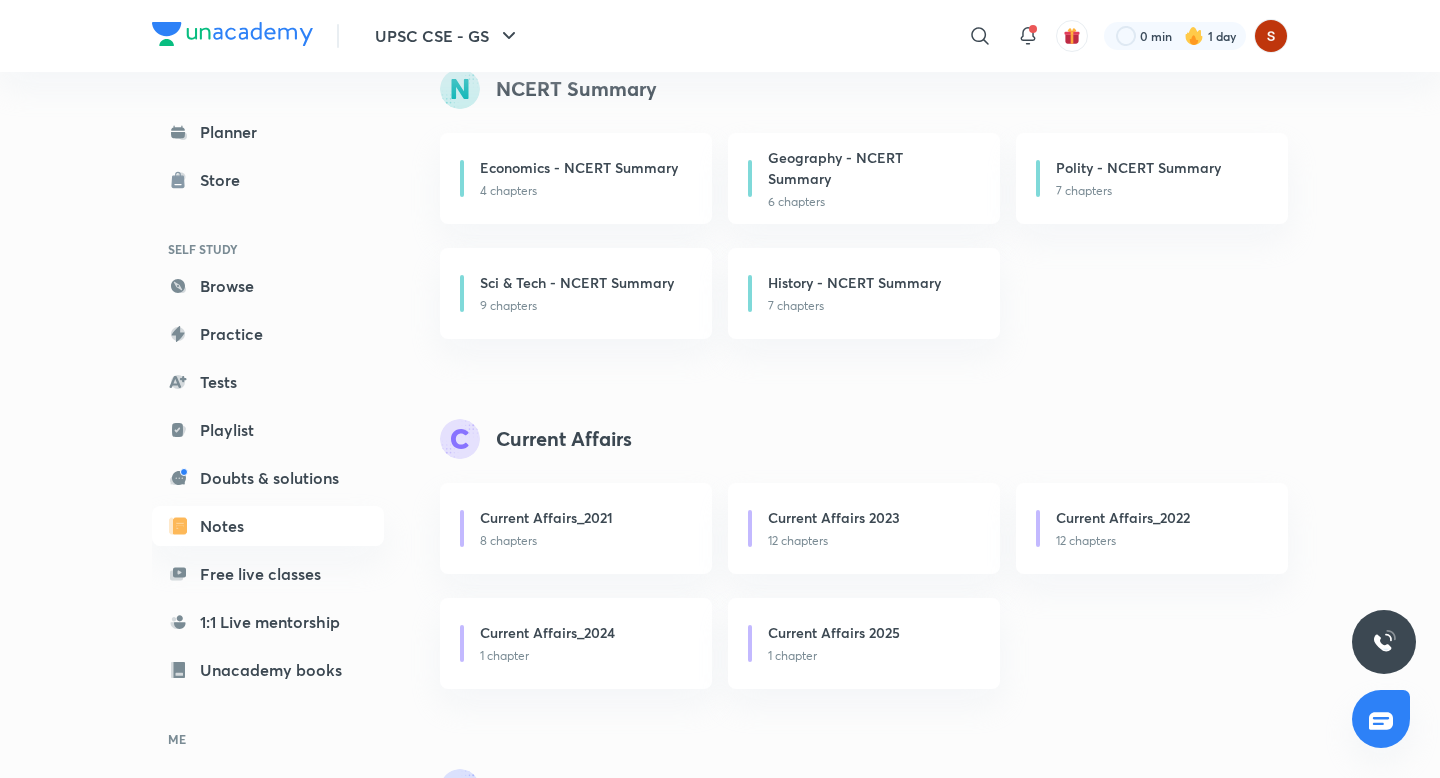 scroll, scrollTop: 525, scrollLeft: 0, axis: vertical 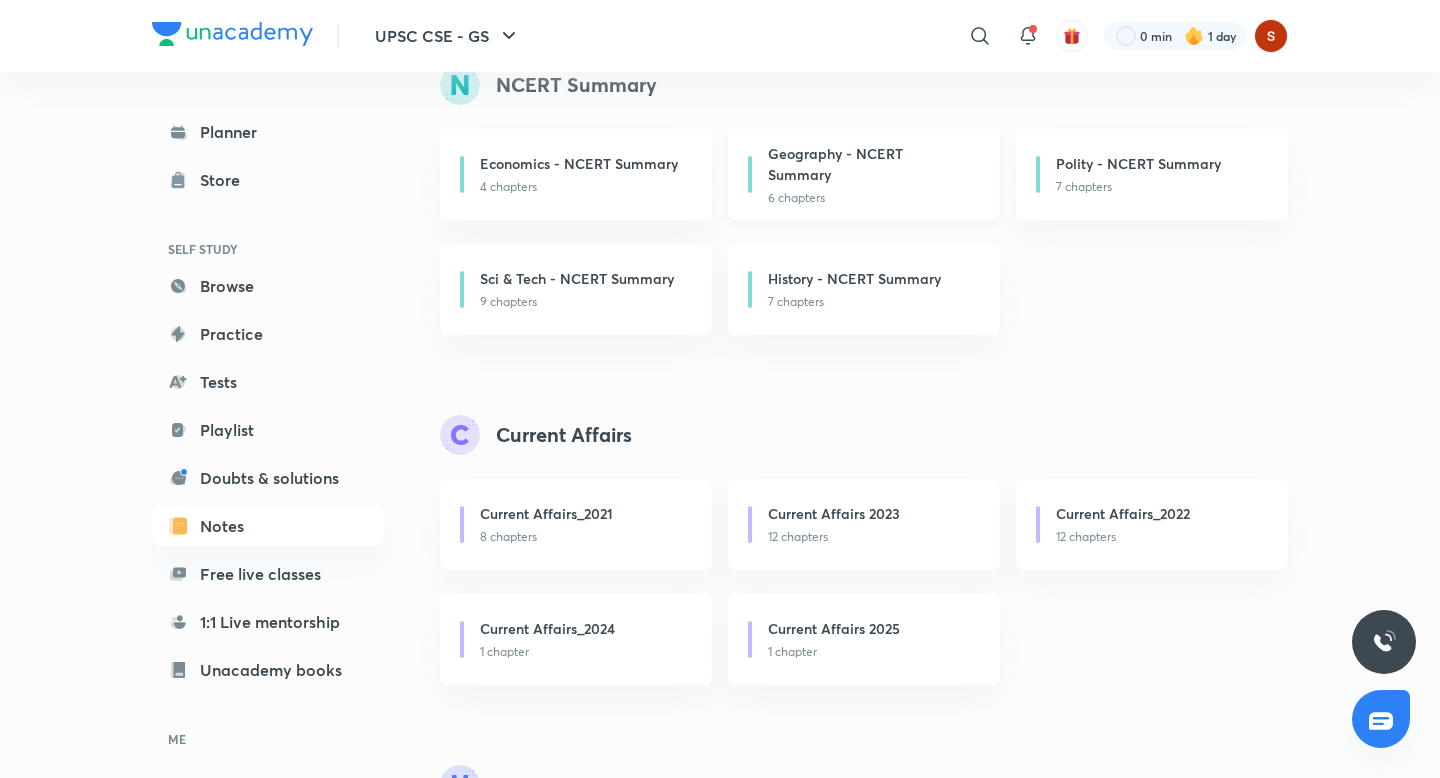 click on "Geography - NCERT Summary" at bounding box center (868, 164) 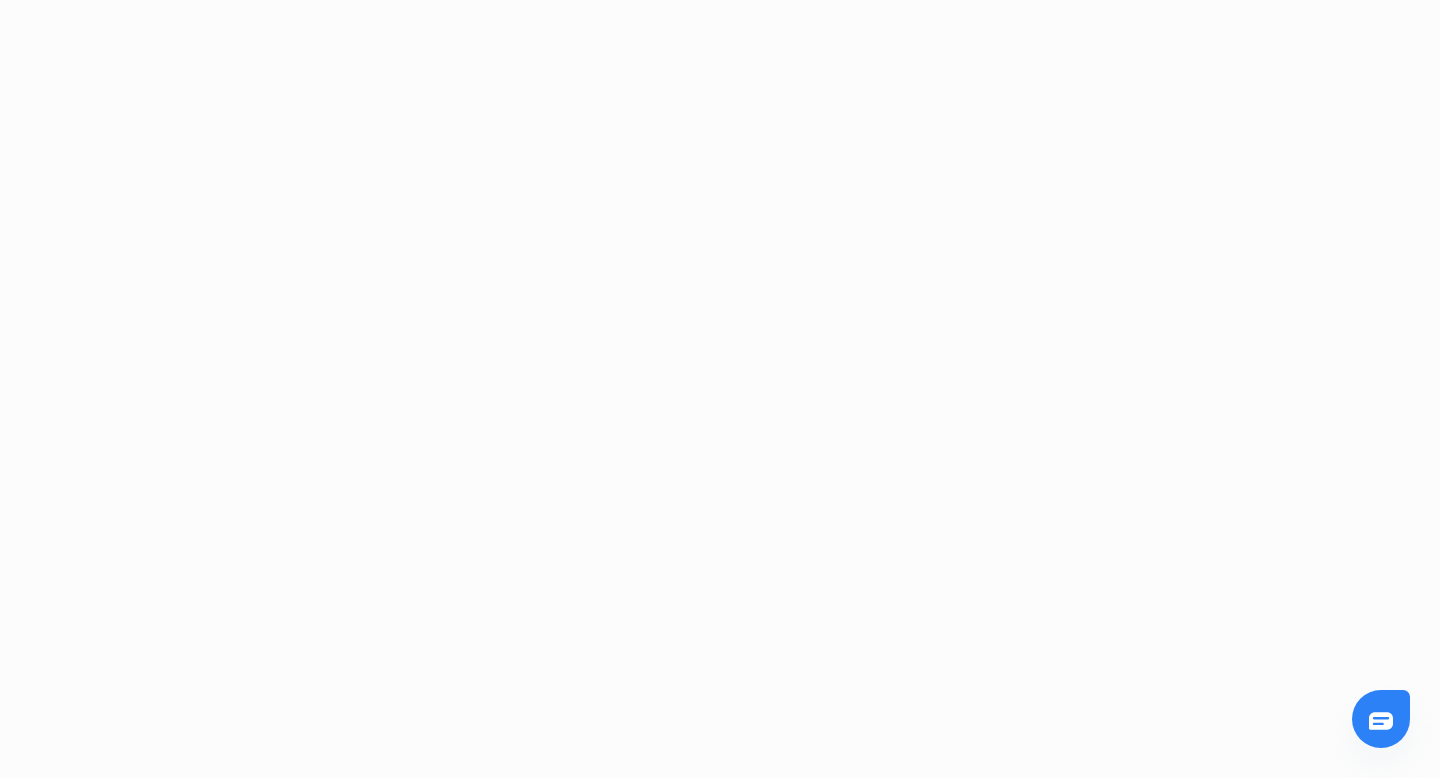 scroll, scrollTop: 0, scrollLeft: 0, axis: both 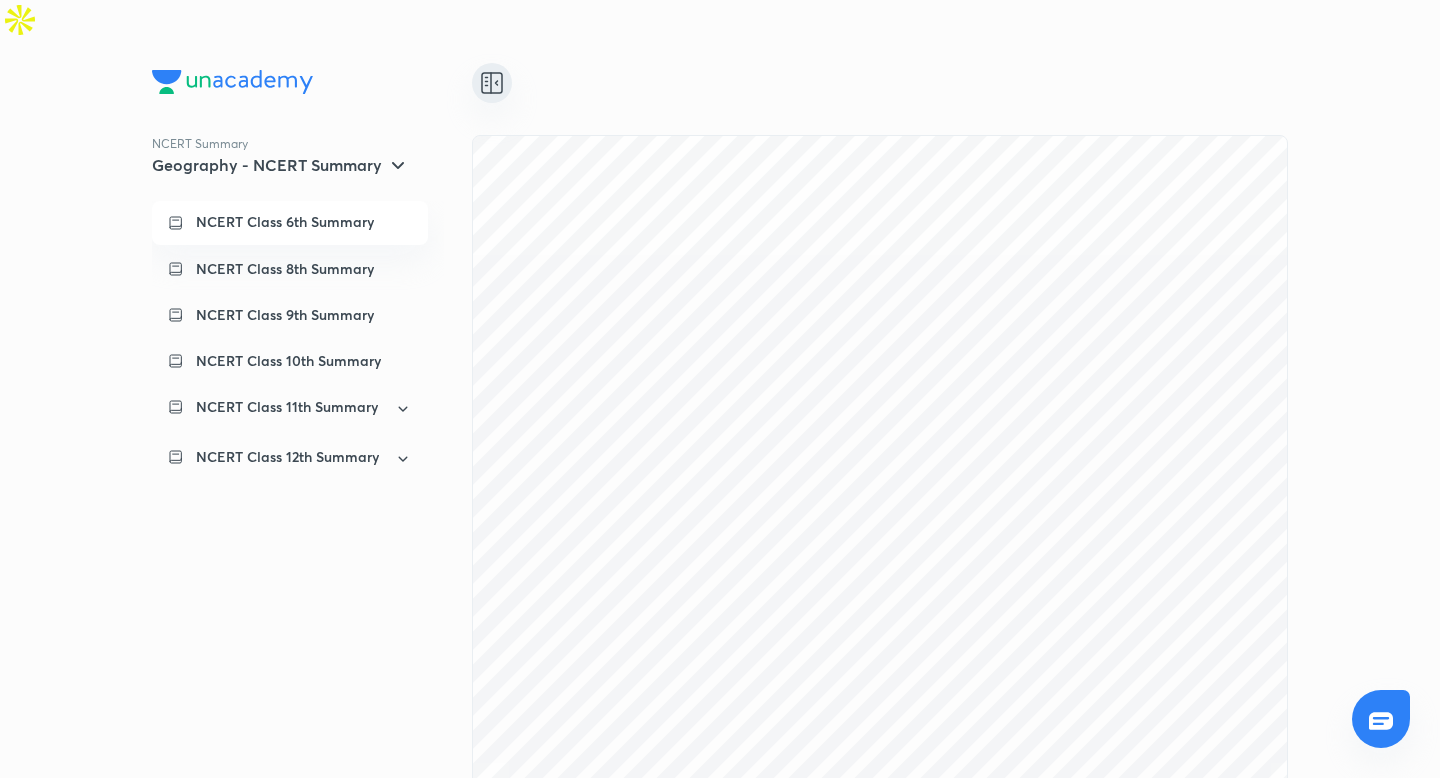 click 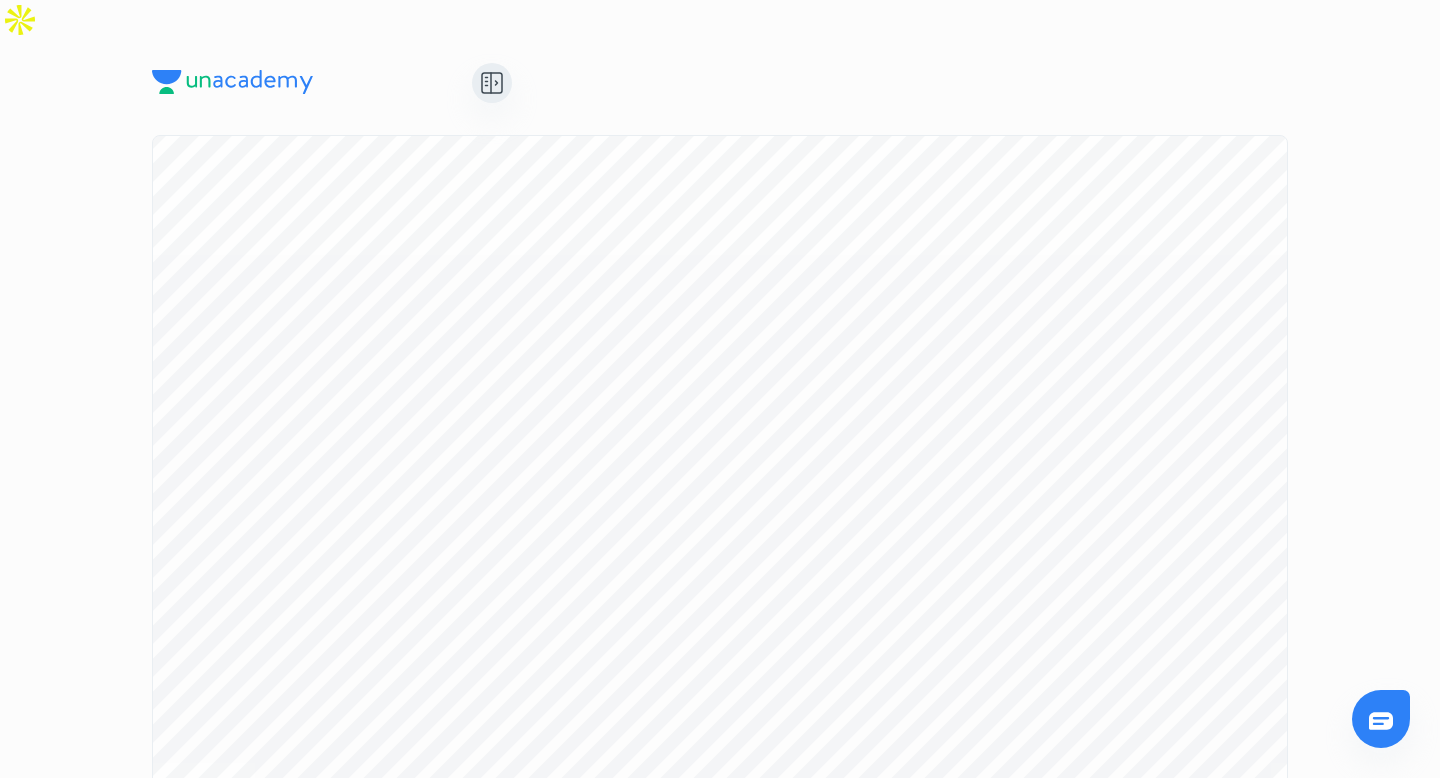 scroll, scrollTop: 6249, scrollLeft: 0, axis: vertical 